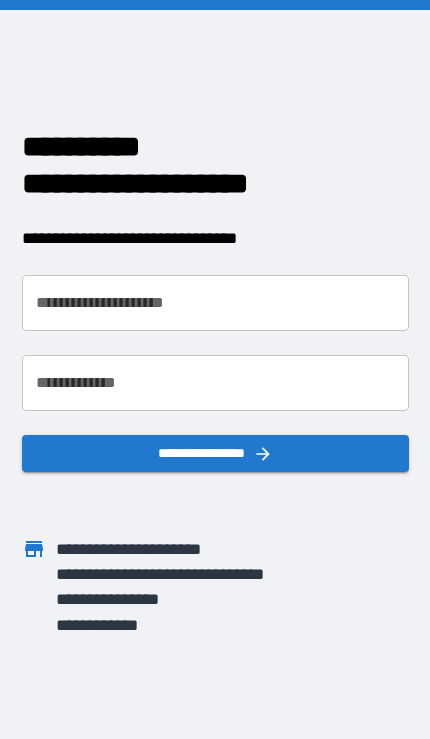scroll, scrollTop: 0, scrollLeft: 0, axis: both 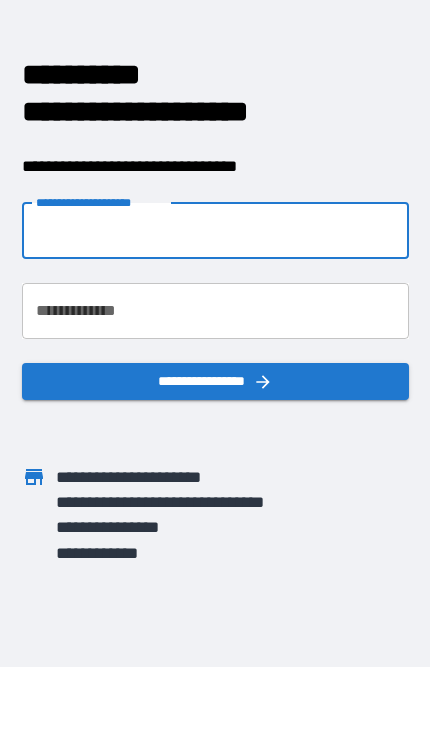 type on "**********" 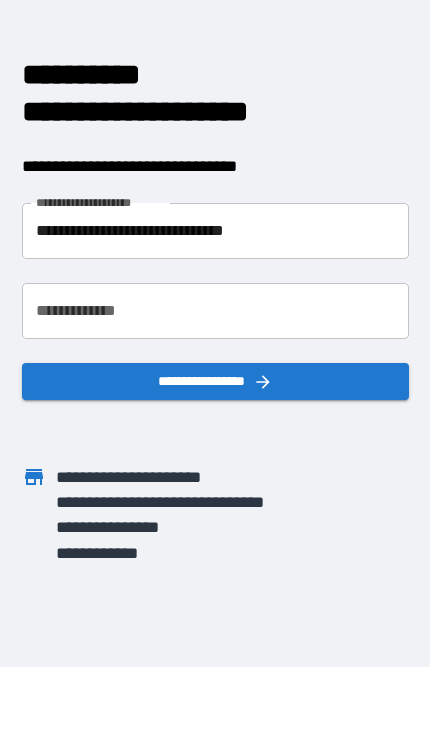 scroll, scrollTop: 72, scrollLeft: 0, axis: vertical 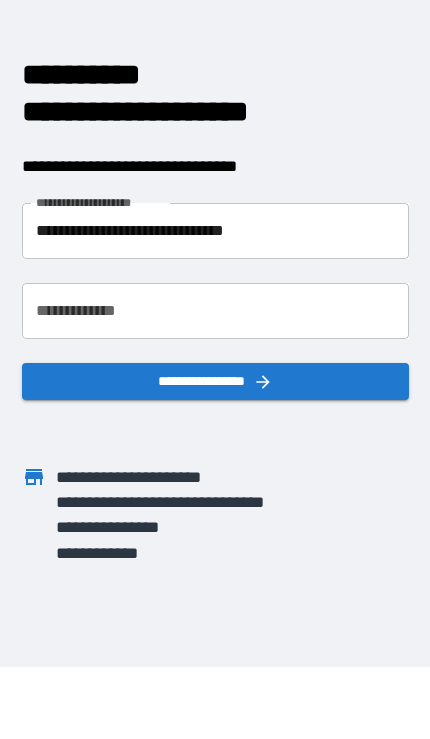 click on "**********" at bounding box center [215, 311] 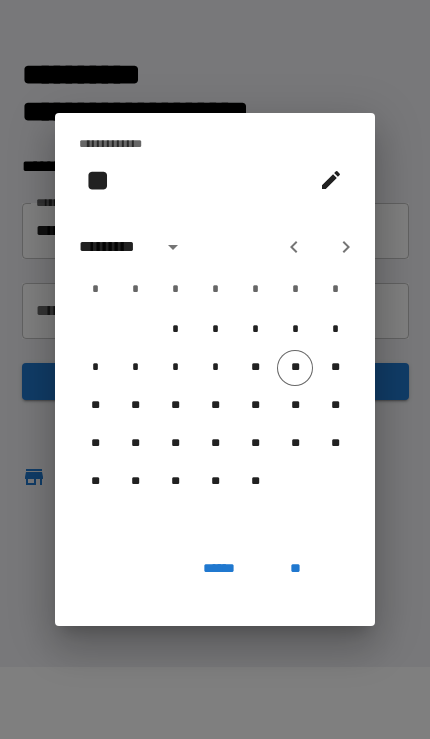 click at bounding box center [173, 247] 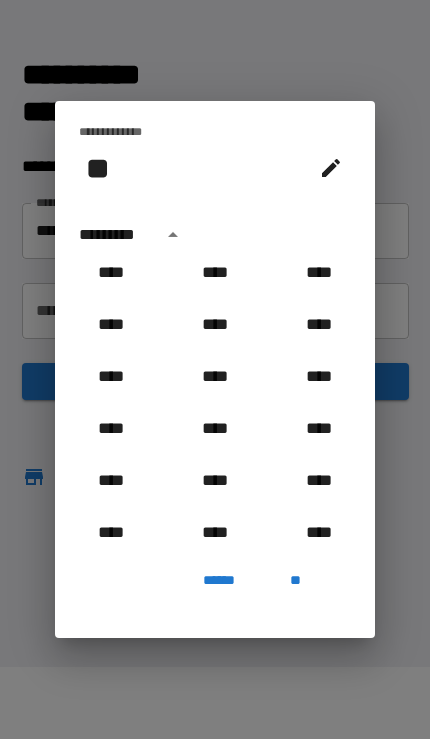 scroll, scrollTop: 1312, scrollLeft: 0, axis: vertical 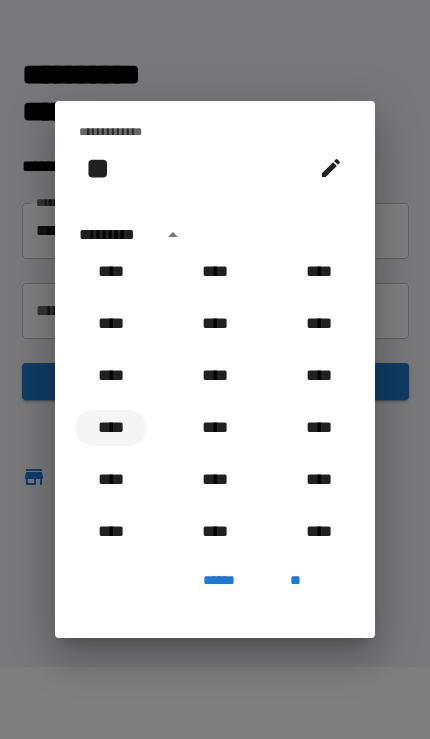 click on "****" at bounding box center [111, 428] 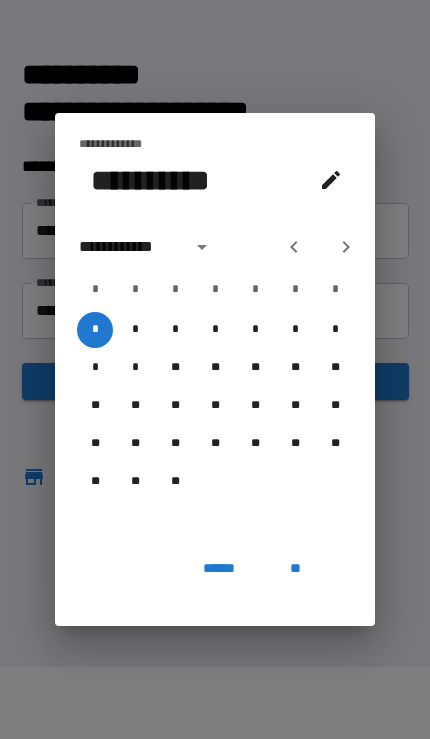 click 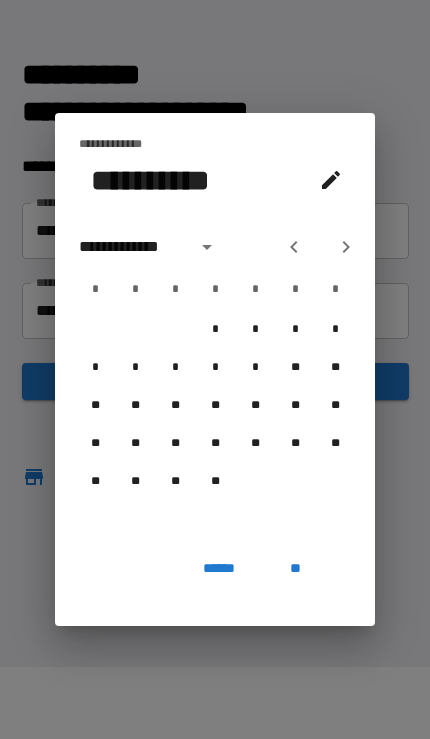 click 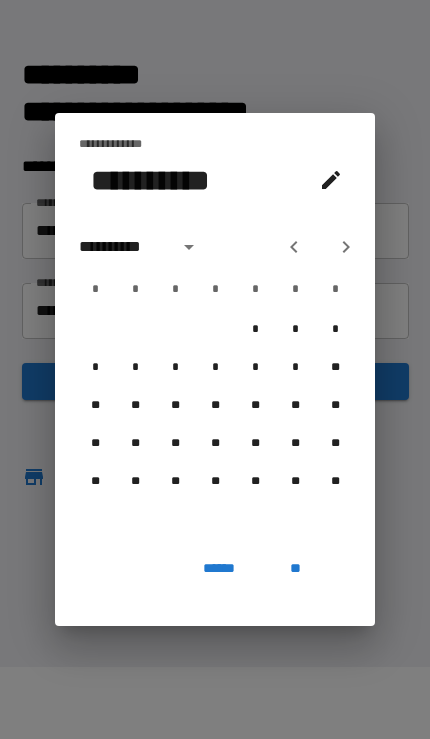 click 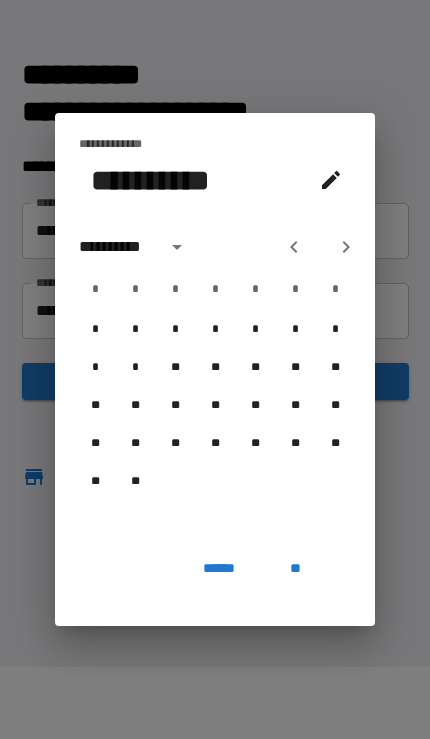 click 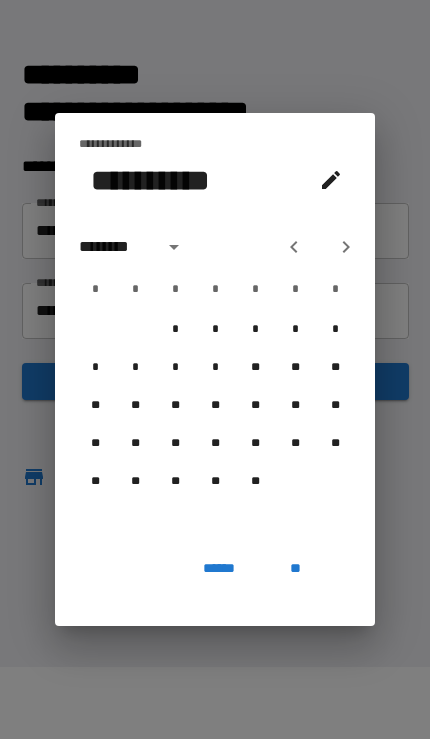 click 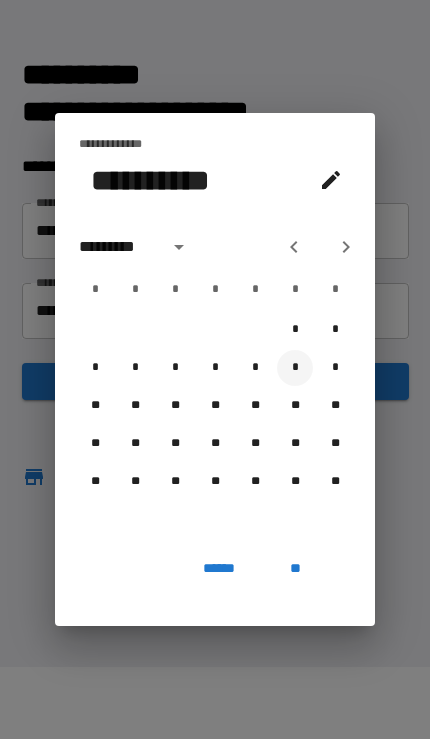 click on "*" at bounding box center (295, 368) 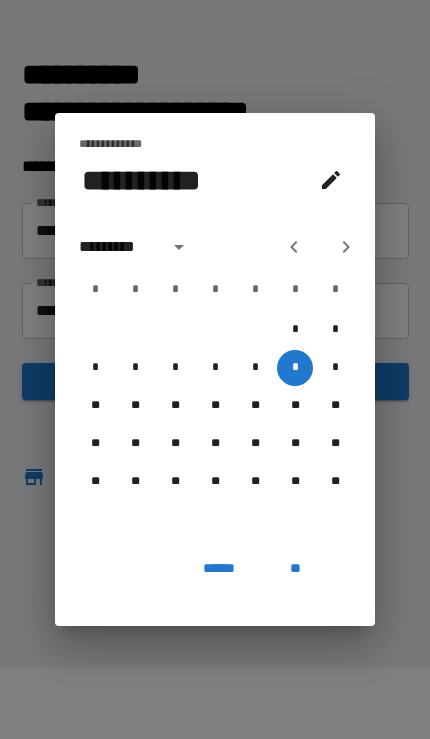 click on "**" at bounding box center [295, 568] 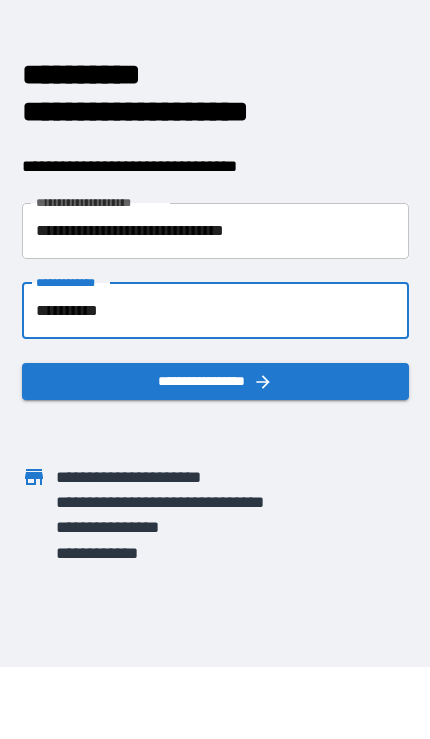click 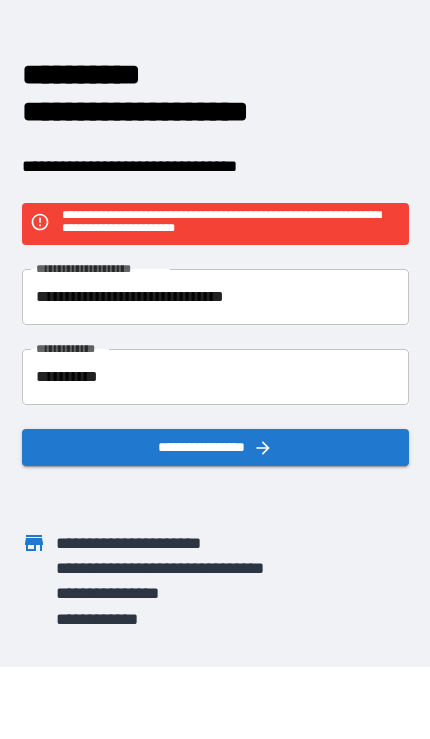click on "**********" at bounding box center [215, 297] 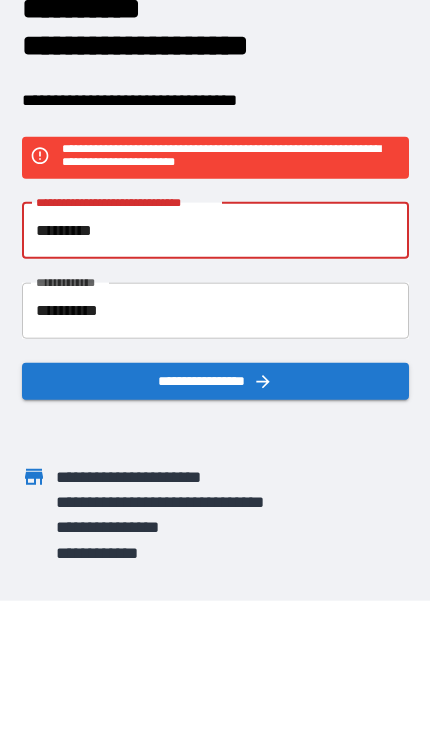 type on "********" 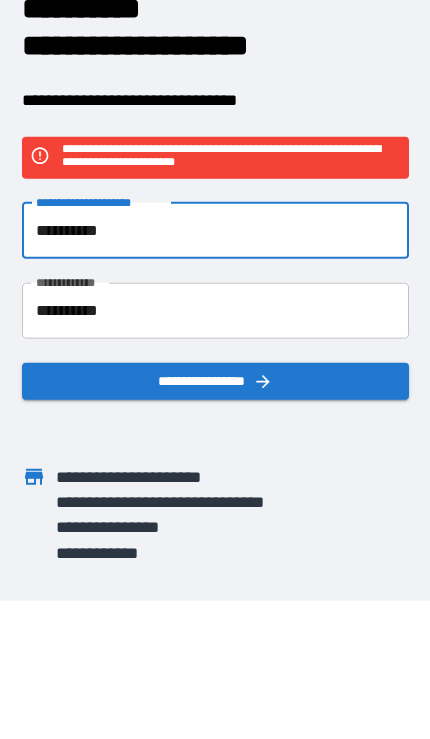 type on "**********" 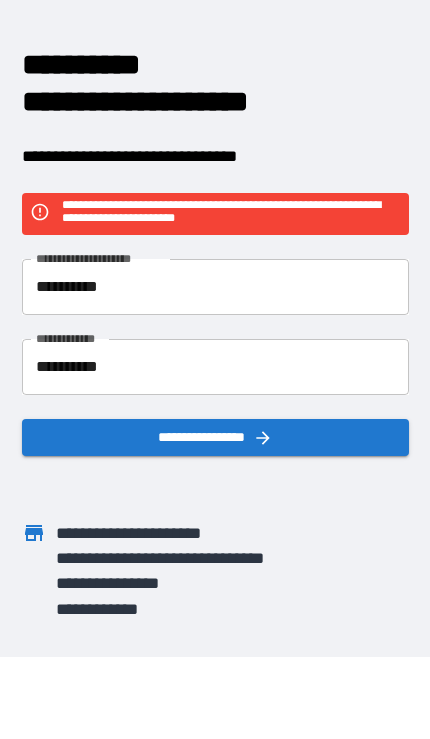click on "**********" at bounding box center [215, 437] 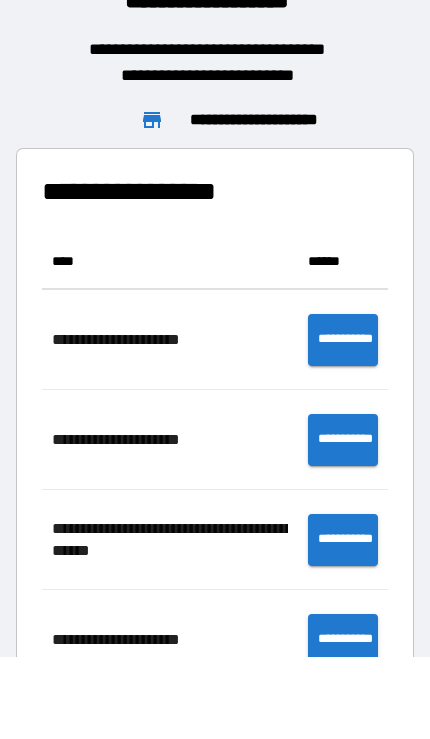 scroll, scrollTop: 1, scrollLeft: 1, axis: both 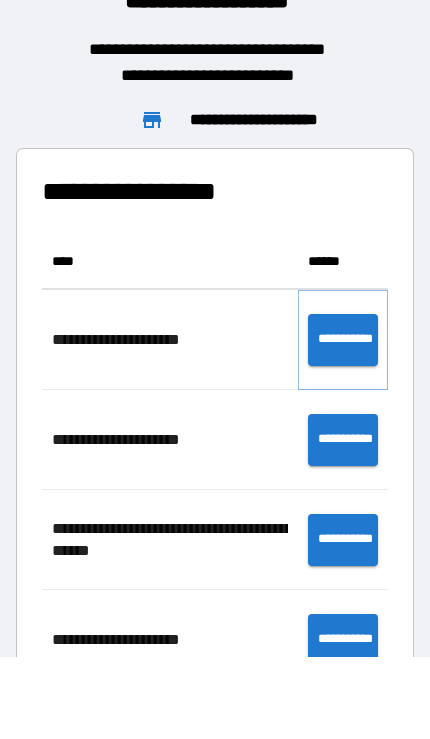 click on "**********" at bounding box center (343, 340) 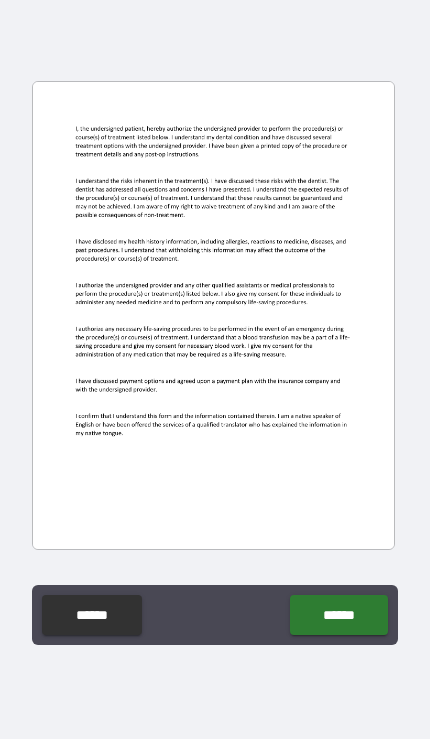 click on "******" at bounding box center (338, 615) 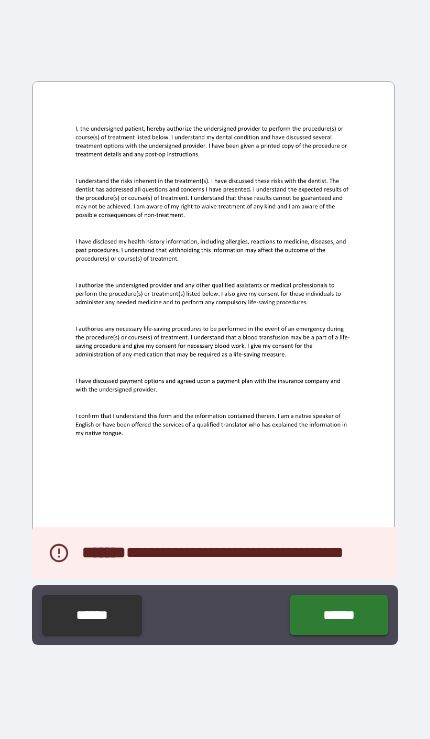 click at bounding box center (213, 315) 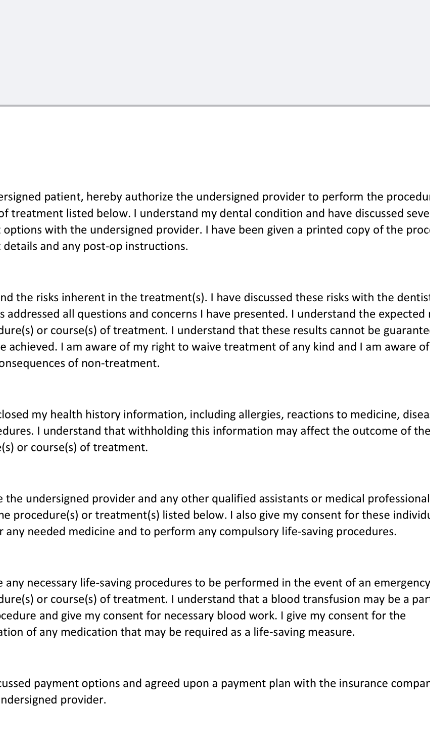 scroll, scrollTop: 0, scrollLeft: 0, axis: both 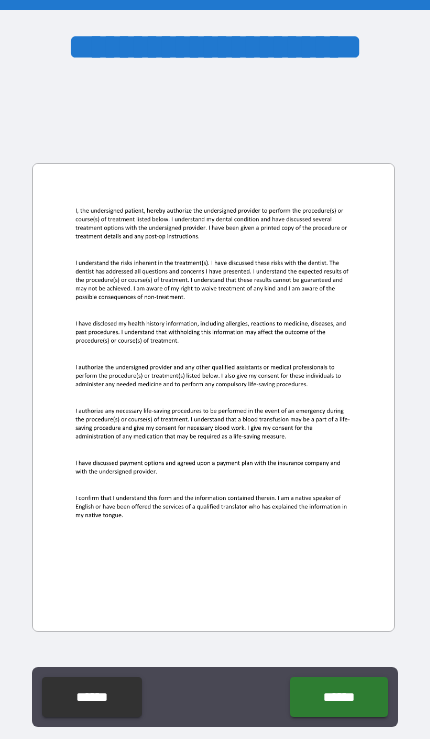 click at bounding box center [213, 397] 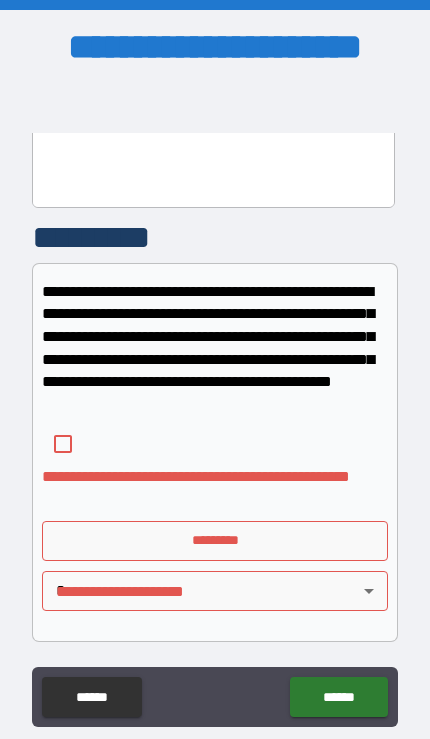 scroll, scrollTop: 424, scrollLeft: 0, axis: vertical 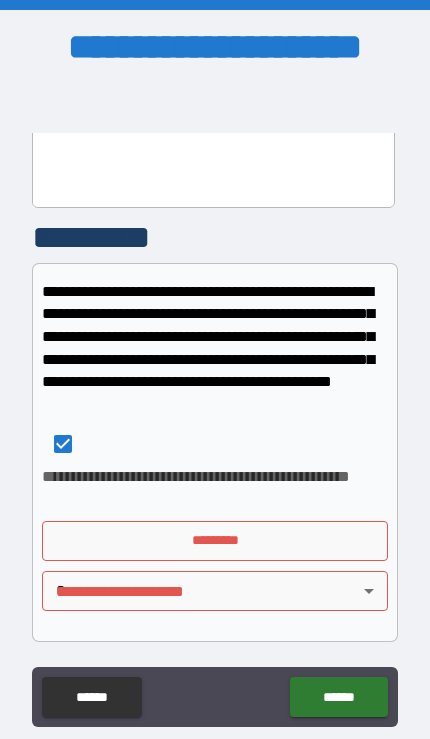 click on "*********" at bounding box center (214, 541) 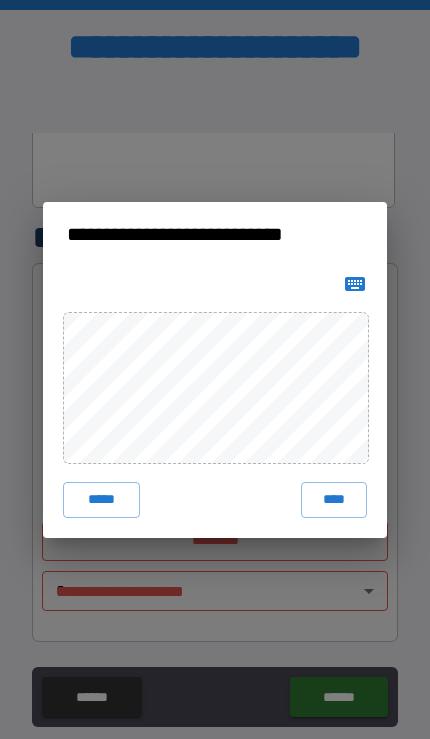 click on "*****" at bounding box center [101, 500] 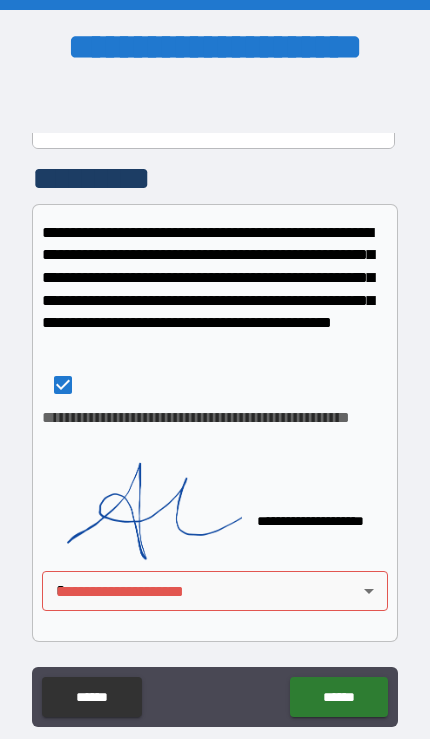 scroll, scrollTop: 483, scrollLeft: 0, axis: vertical 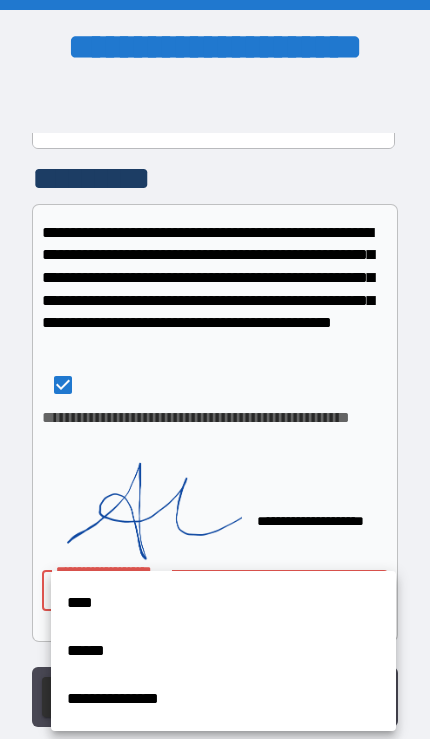 click on "****" at bounding box center [223, 603] 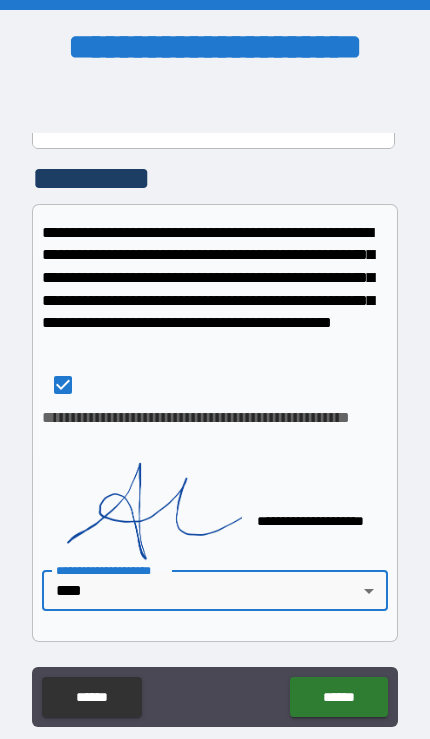 click on "******" at bounding box center (338, 697) 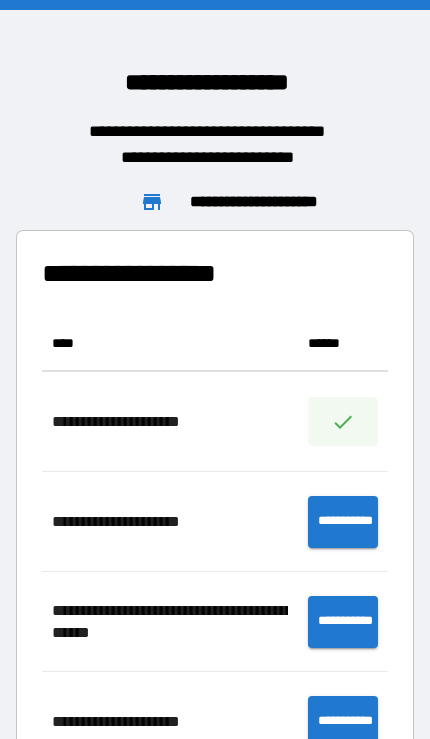 scroll, scrollTop: 656, scrollLeft: 346, axis: both 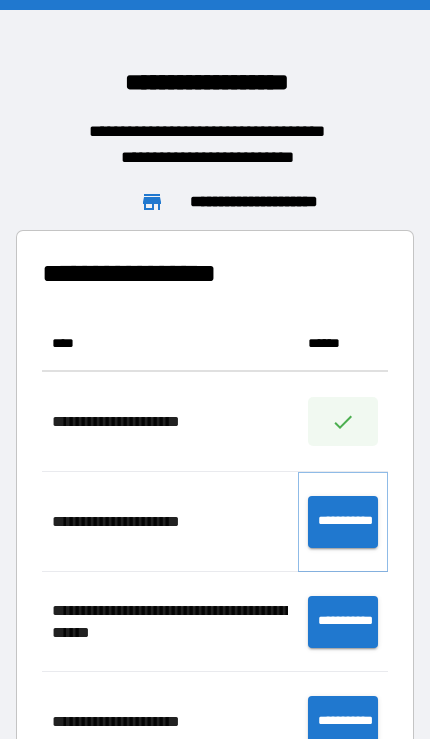 click on "**********" at bounding box center (343, 522) 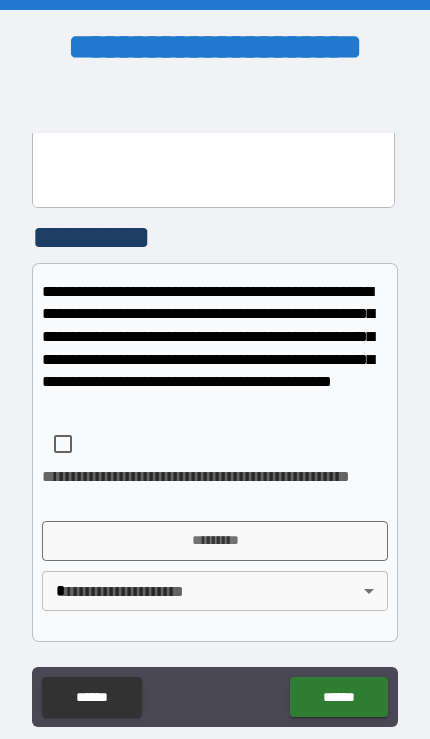 scroll, scrollTop: 424, scrollLeft: 0, axis: vertical 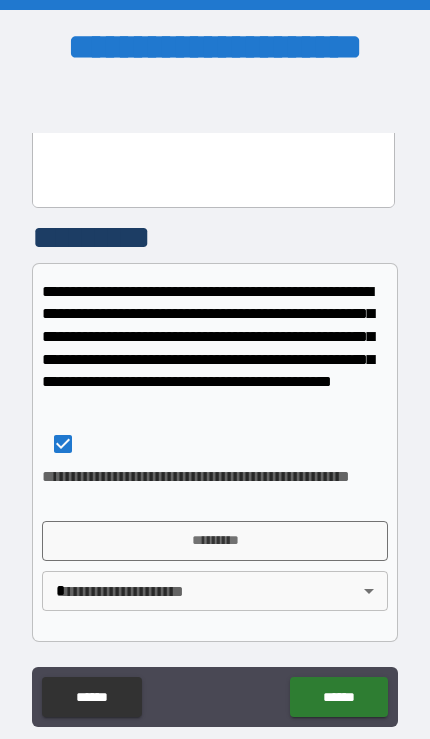 click on "*********" at bounding box center (214, 541) 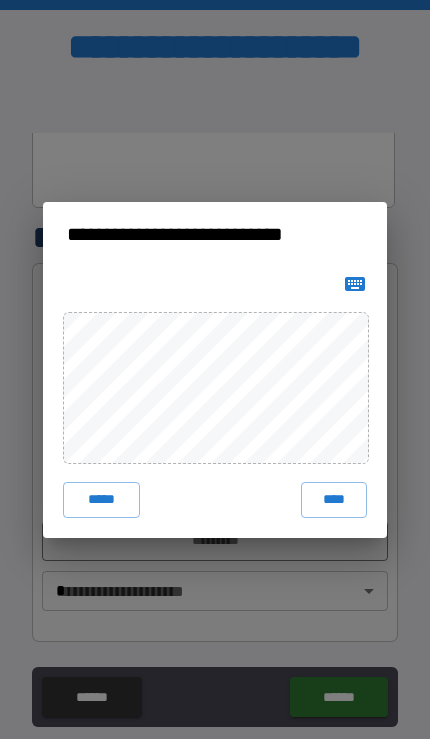click on "*****" at bounding box center [101, 500] 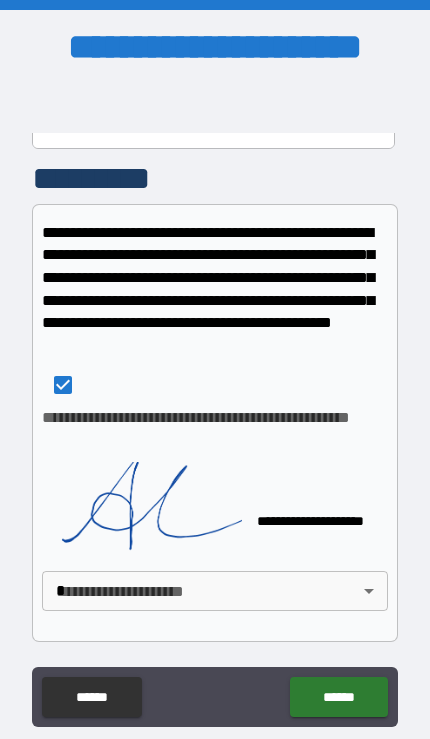 scroll, scrollTop: 483, scrollLeft: 0, axis: vertical 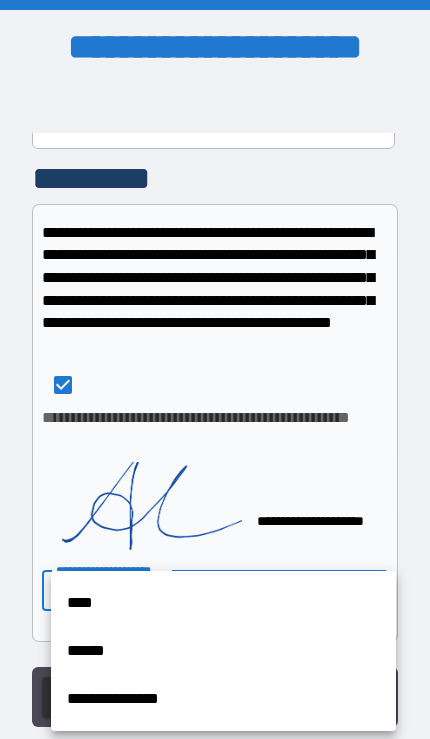 click on "****" at bounding box center (223, 603) 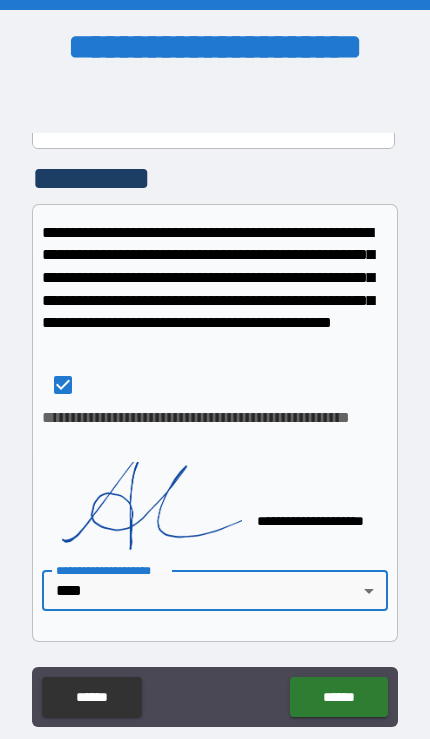 click on "******" at bounding box center [338, 697] 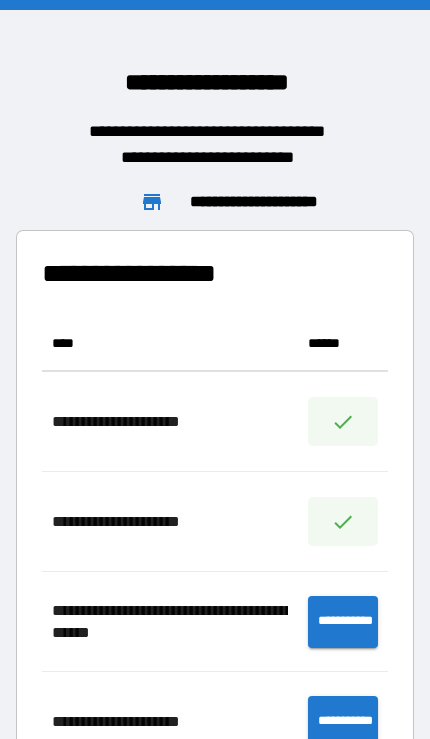 scroll, scrollTop: 1, scrollLeft: 1, axis: both 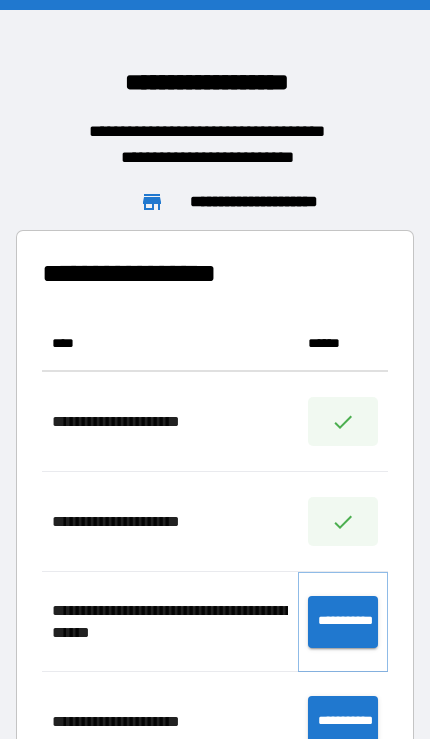 click on "**********" at bounding box center (343, 622) 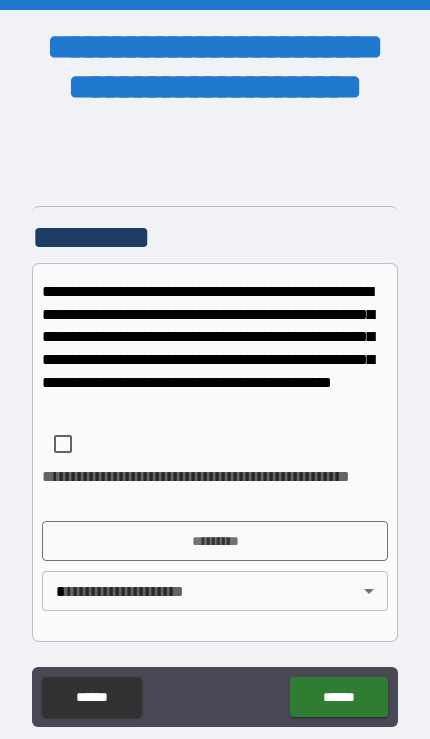 scroll, scrollTop: 1140, scrollLeft: 0, axis: vertical 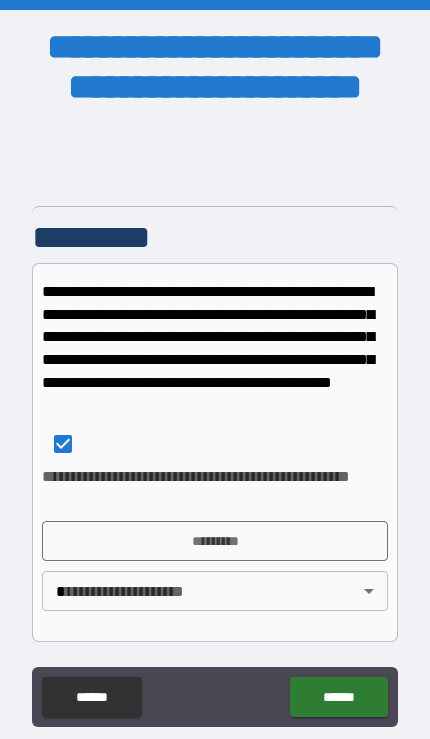 click on "*********" at bounding box center [214, 541] 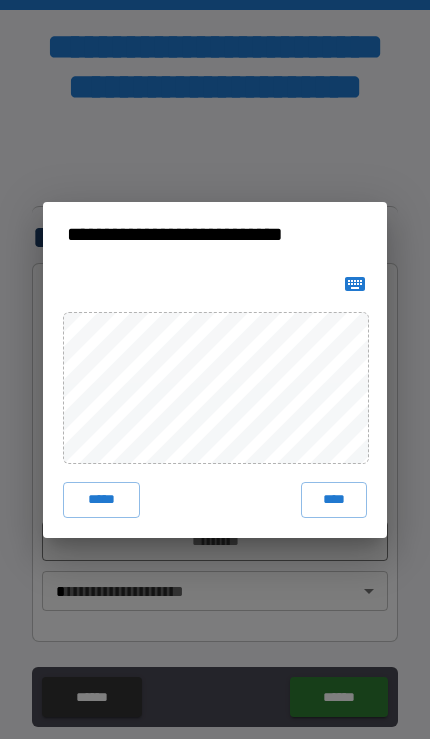 click on "****" at bounding box center [334, 500] 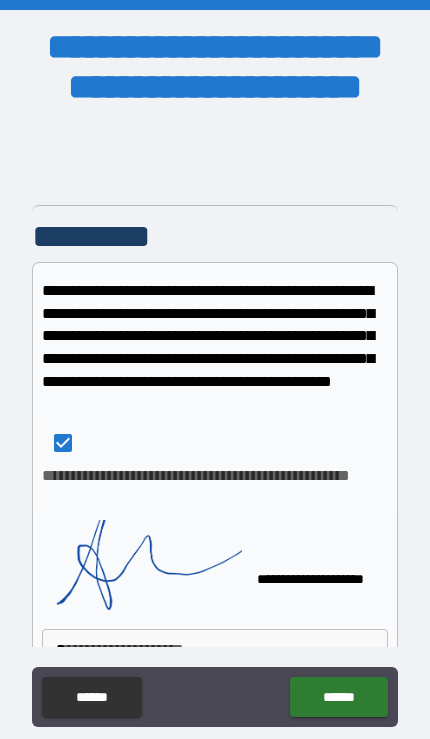 click on "******" at bounding box center [338, 697] 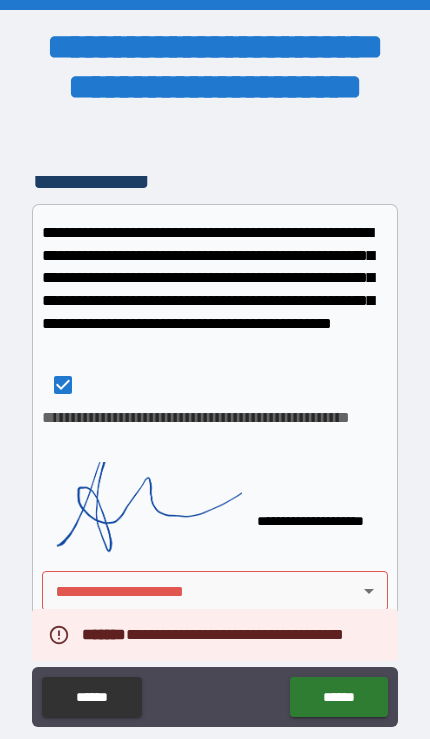scroll, scrollTop: 1199, scrollLeft: 0, axis: vertical 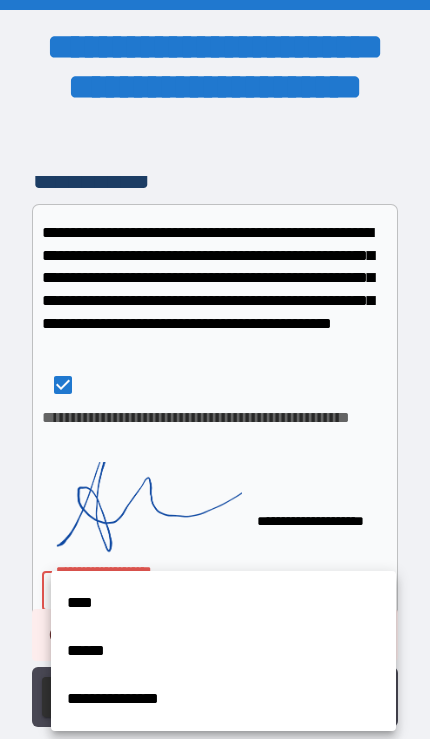 click on "****" at bounding box center (223, 603) 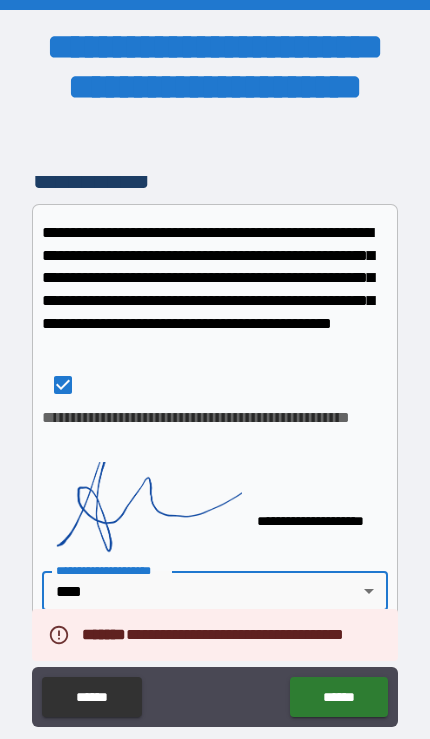 click on "******" at bounding box center [338, 697] 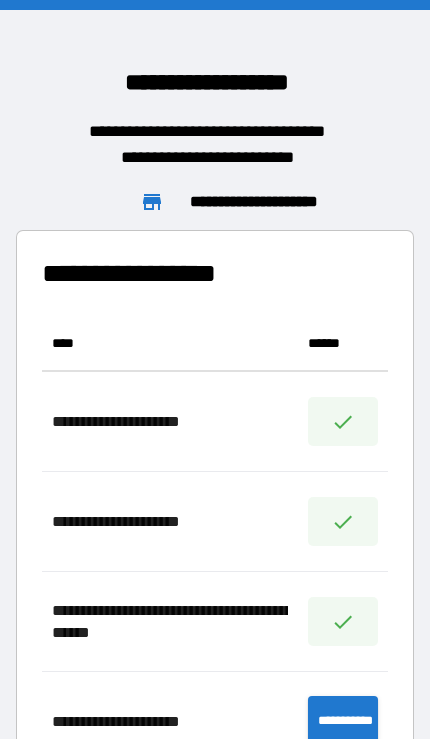 scroll, scrollTop: 1, scrollLeft: 1, axis: both 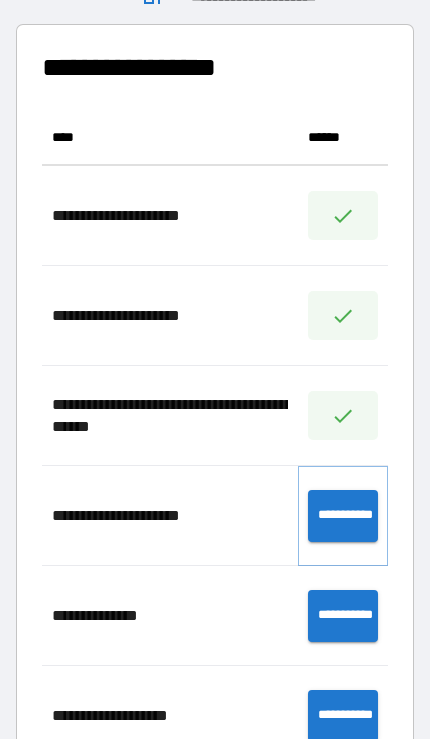 click on "**********" at bounding box center (343, 516) 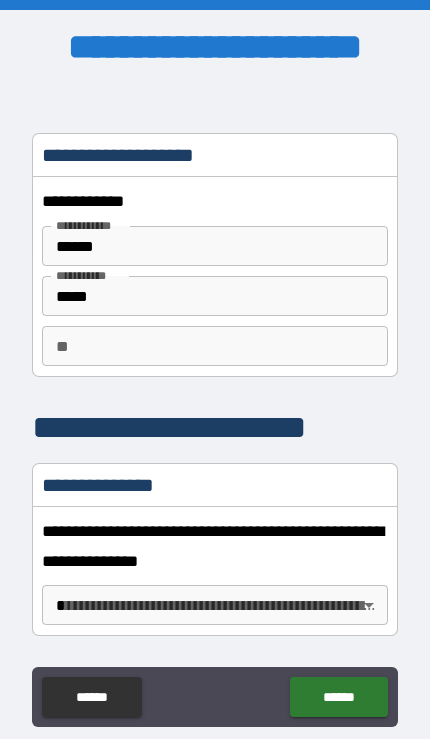 click on "**********" at bounding box center [215, 410] 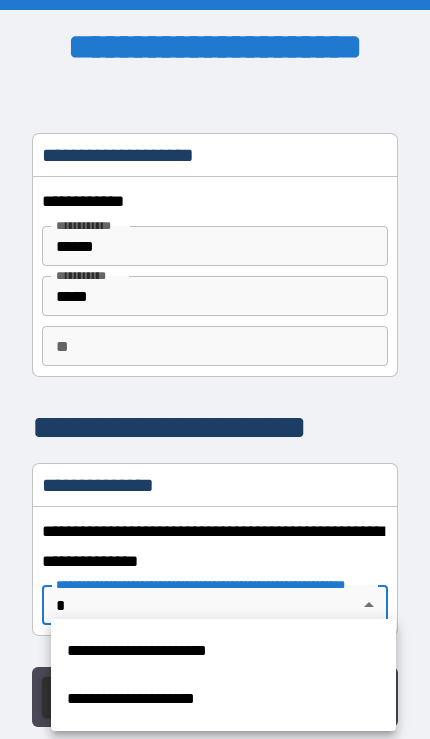 click on "**********" at bounding box center [223, 651] 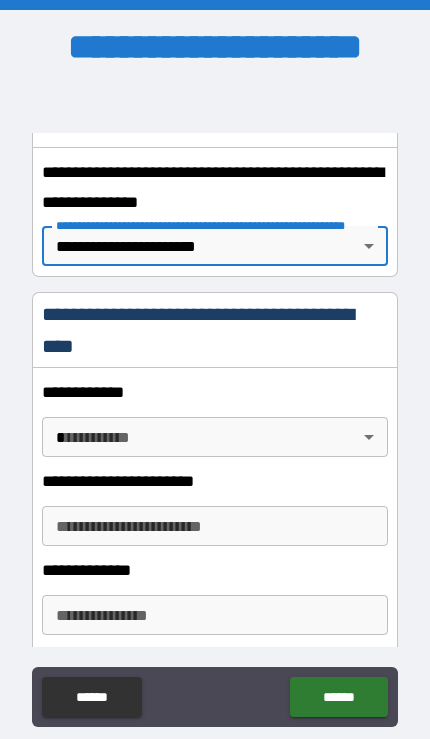 scroll, scrollTop: 400, scrollLeft: 0, axis: vertical 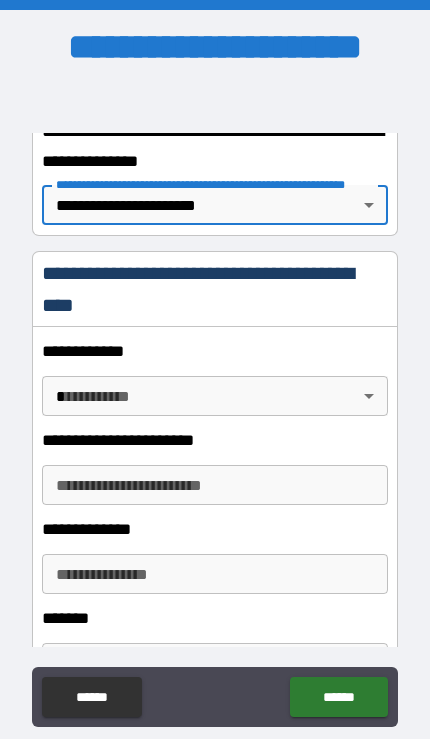 click on "**********" at bounding box center [215, 410] 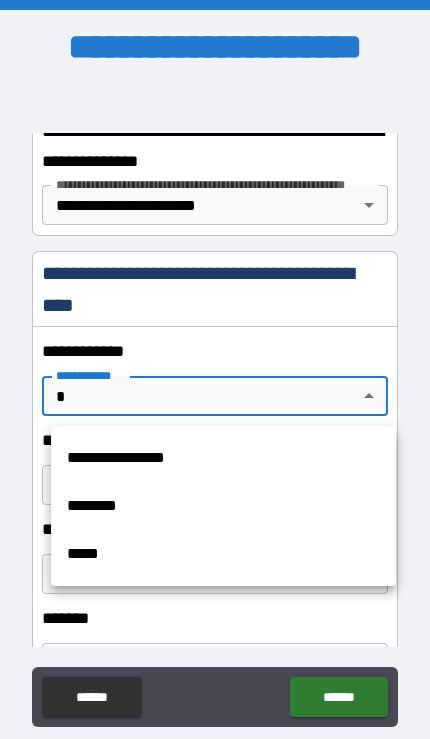 click on "*****" at bounding box center (223, 554) 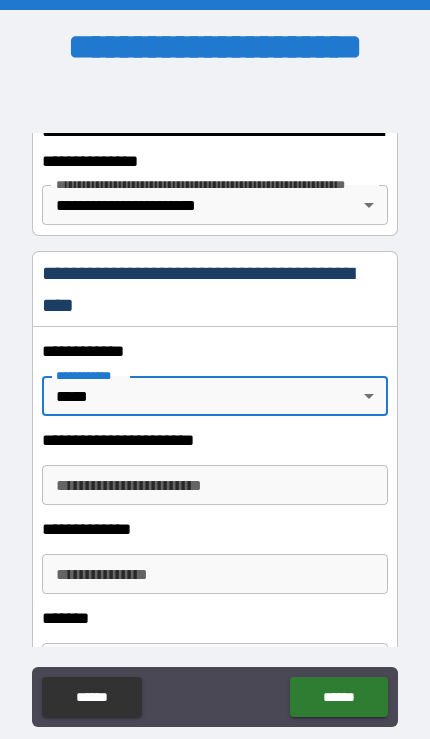 click on "**********" at bounding box center [214, 485] 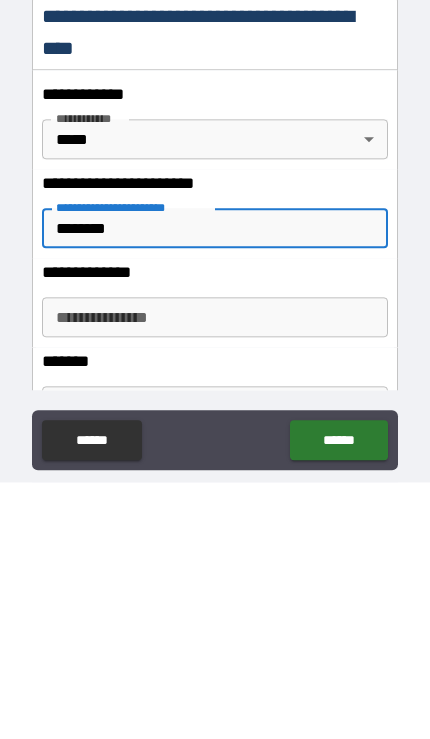 type on "*********" 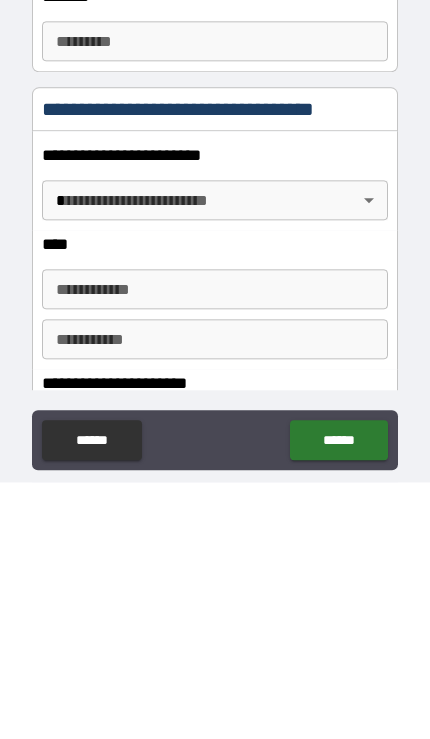 scroll, scrollTop: 766, scrollLeft: 0, axis: vertical 